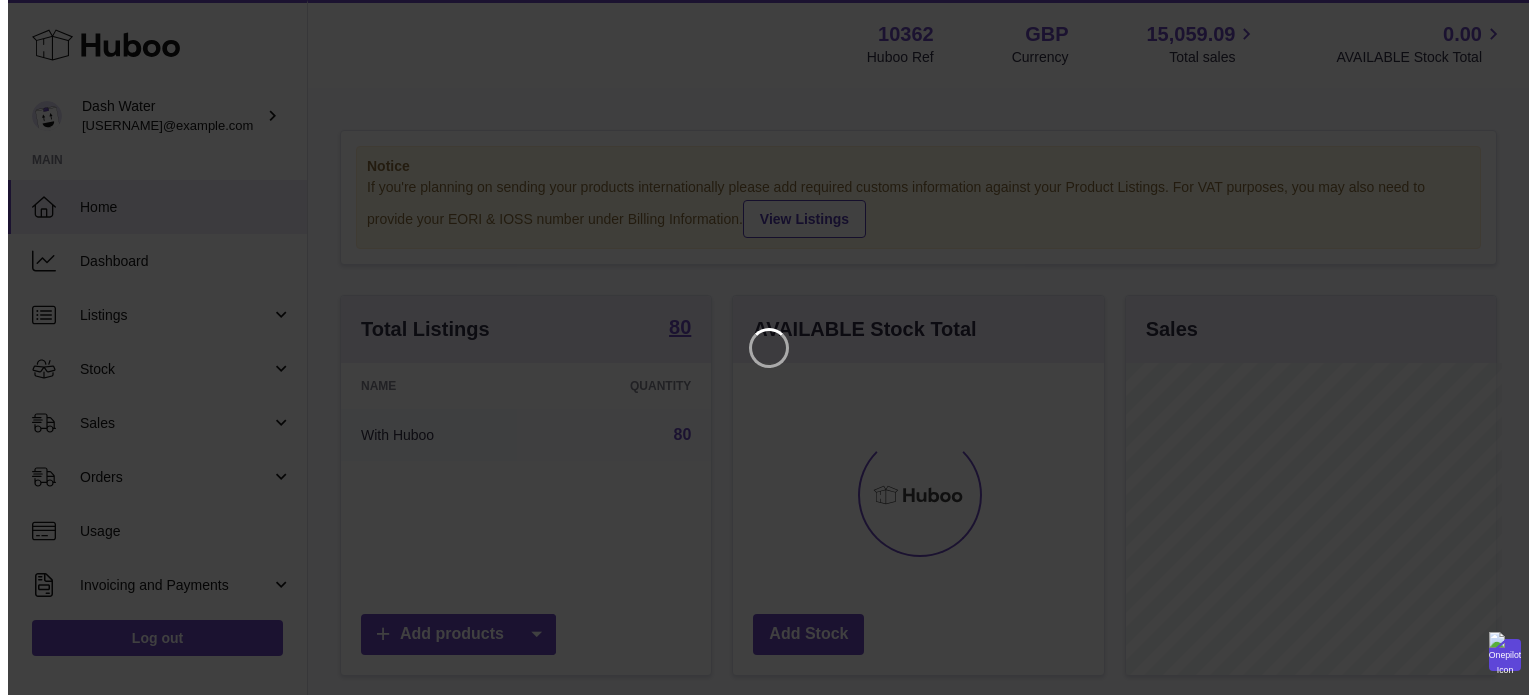 scroll, scrollTop: 0, scrollLeft: 0, axis: both 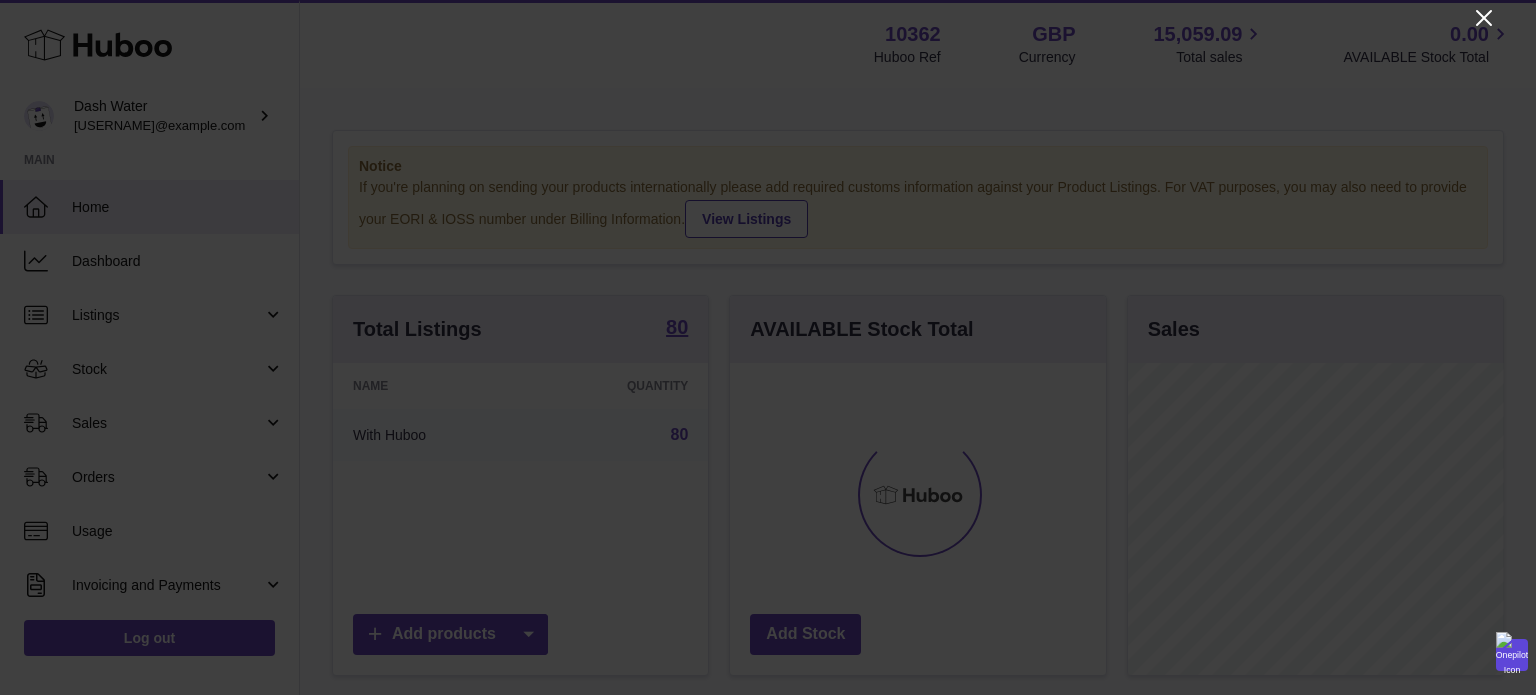 click 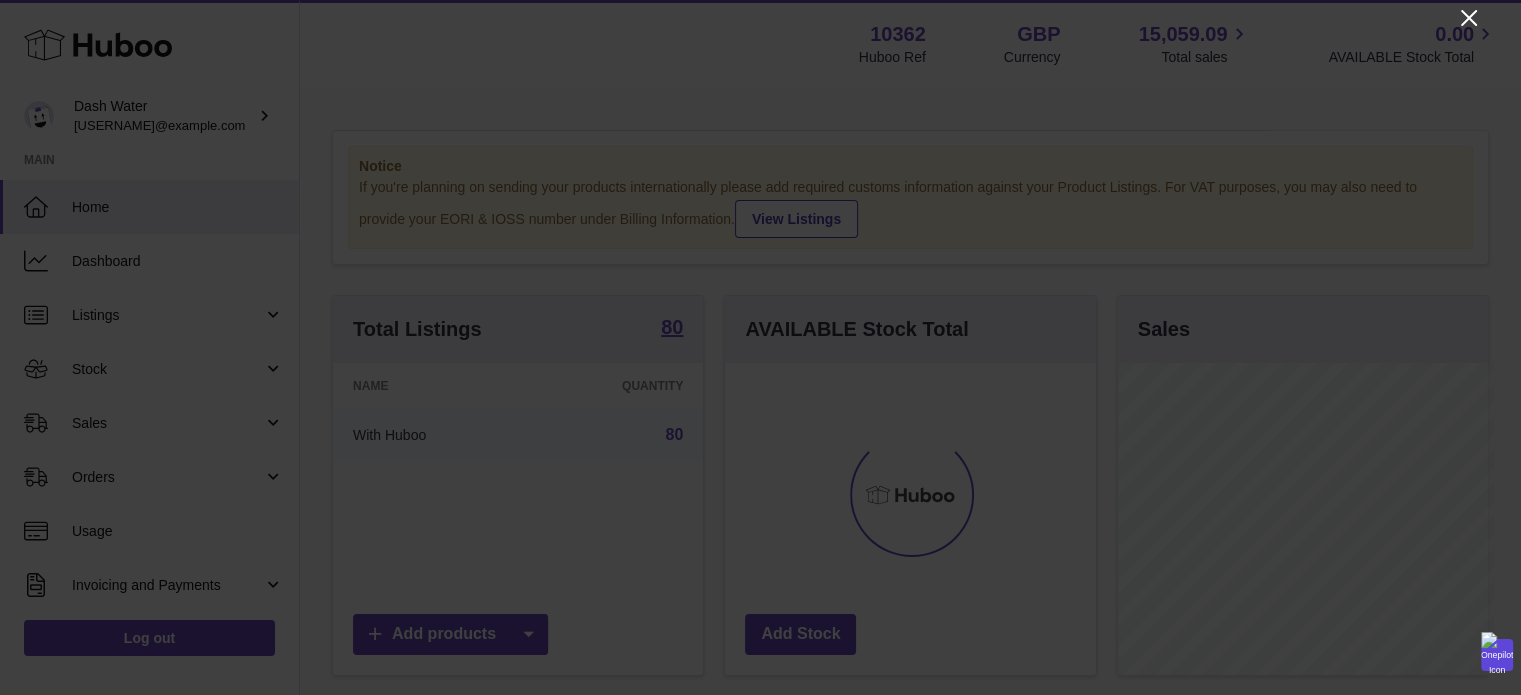 scroll, scrollTop: 312, scrollLeft: 371, axis: both 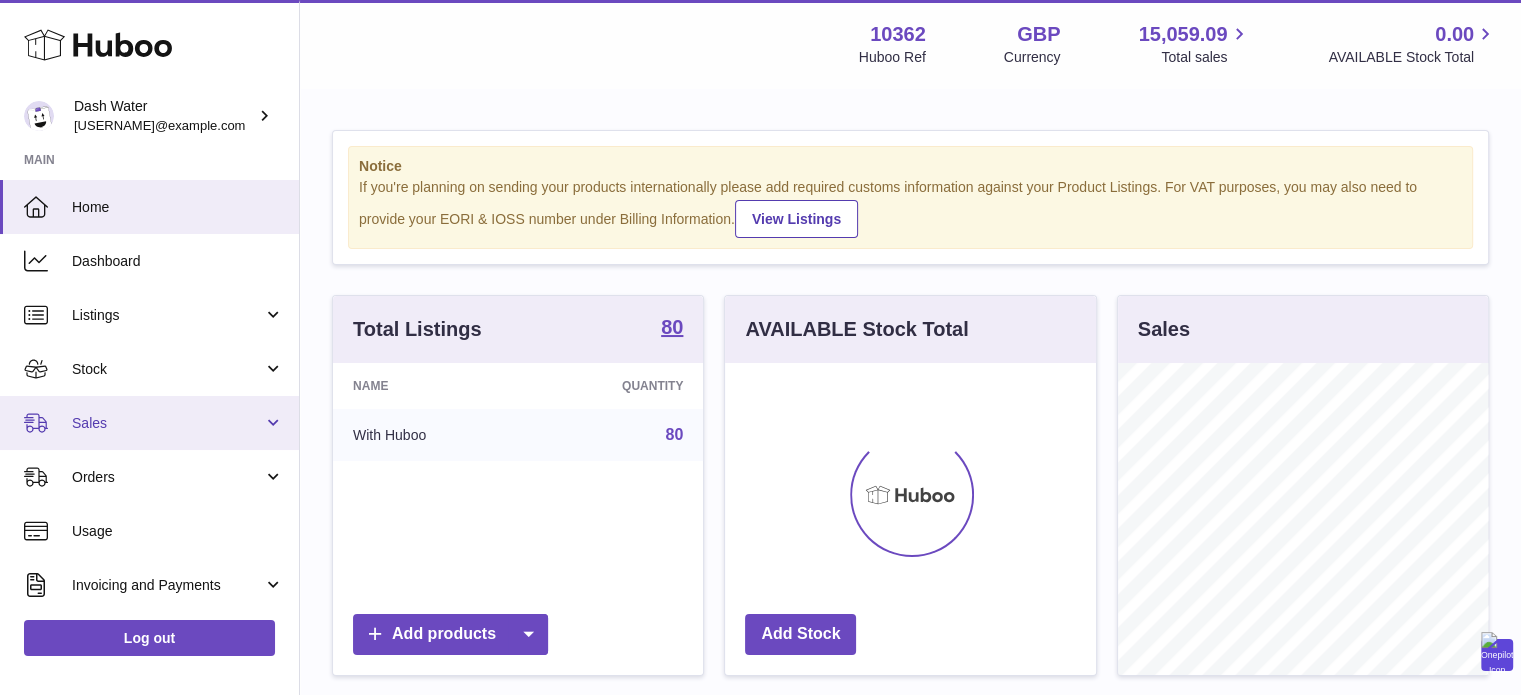 click on "Sales" at bounding box center (167, 423) 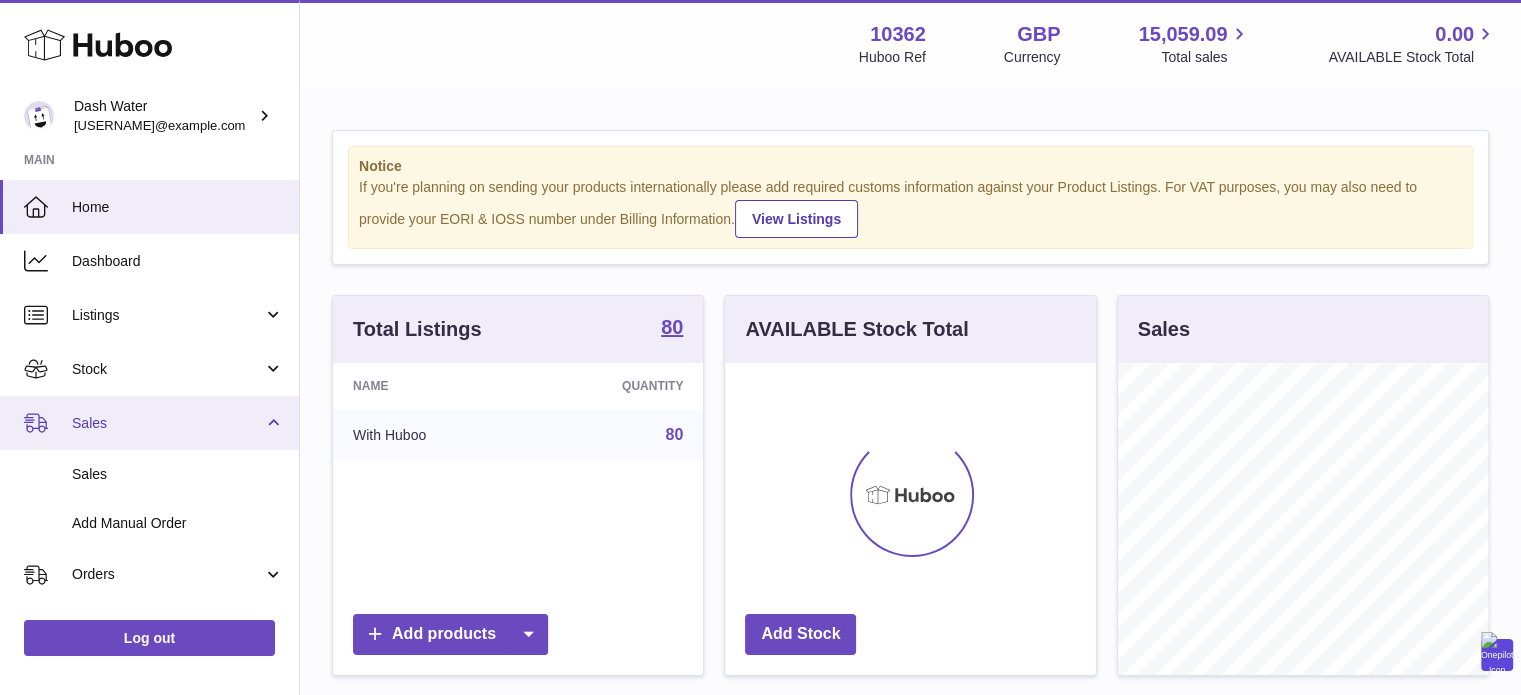 click on "Sales" at bounding box center (149, 423) 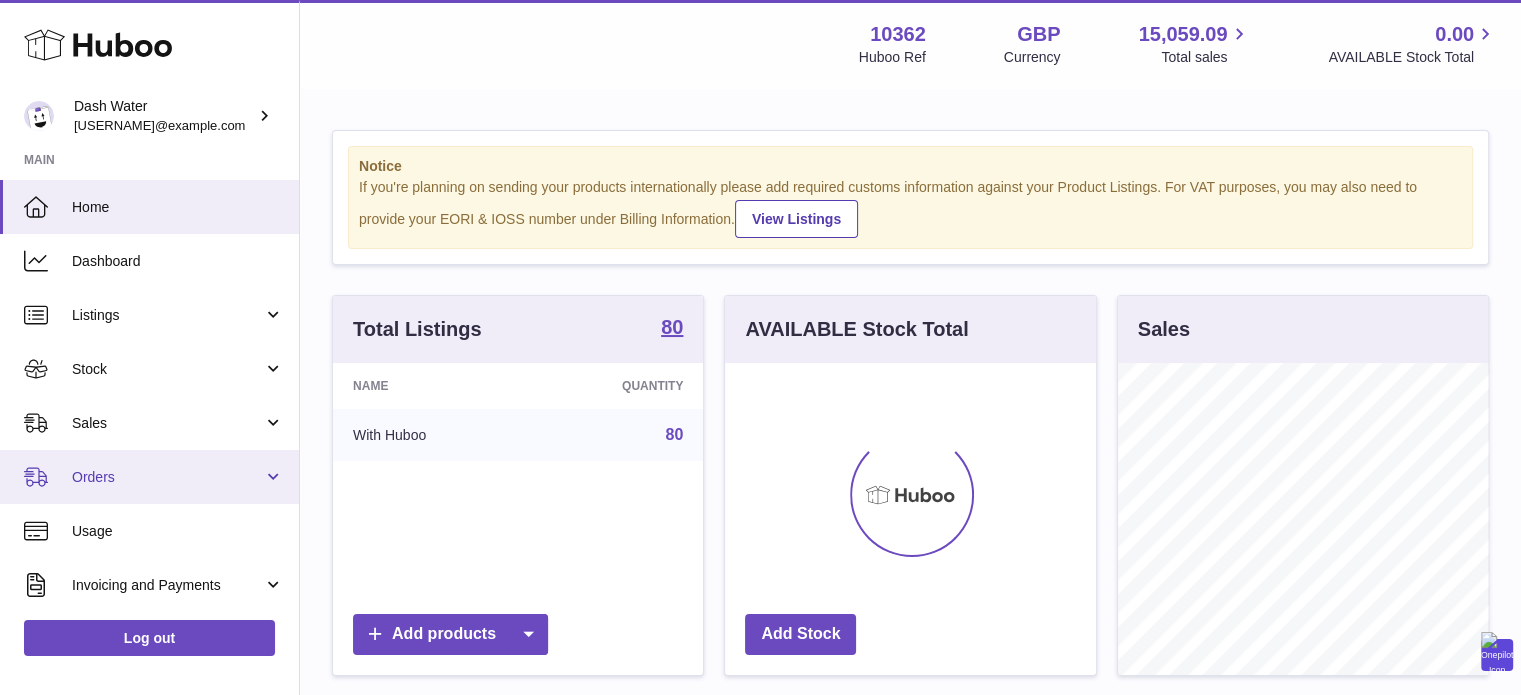 click on "Orders" at bounding box center (167, 477) 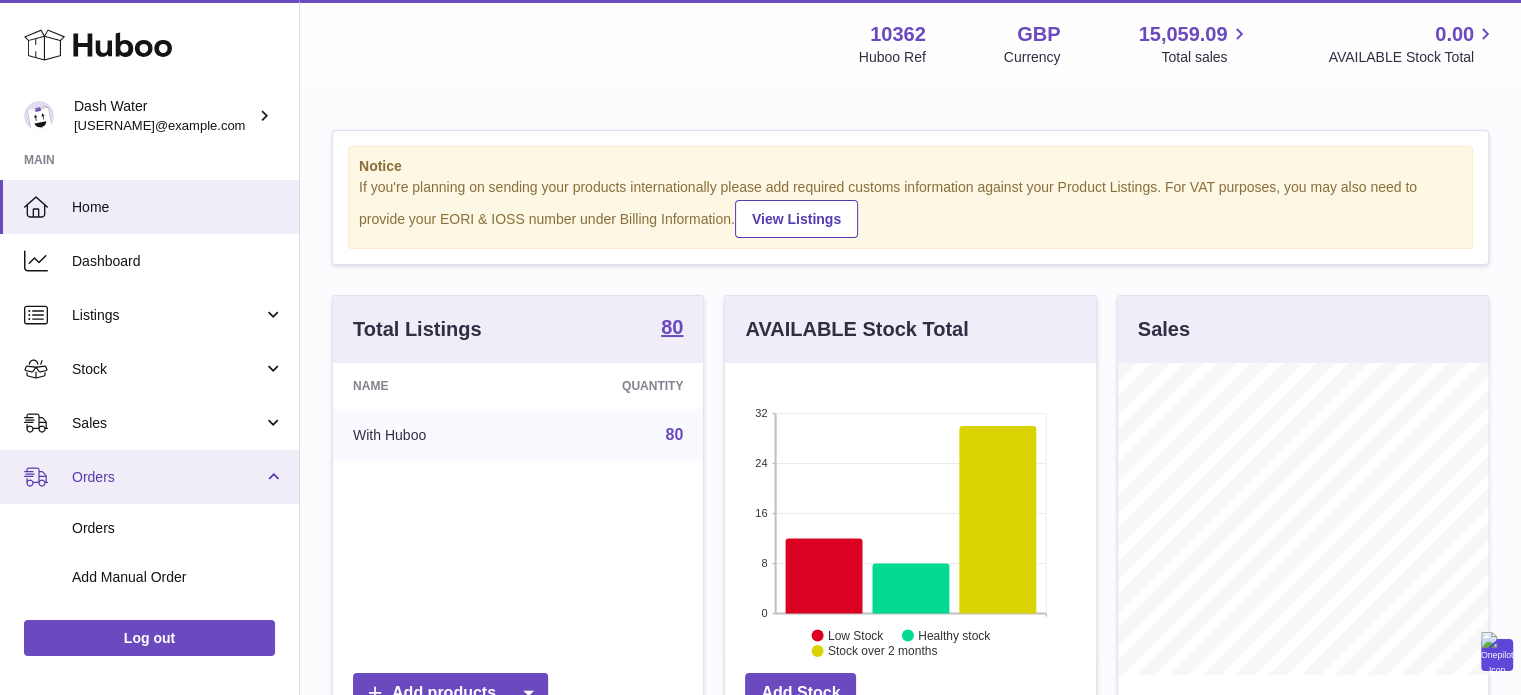 click on "Orders" at bounding box center [149, 477] 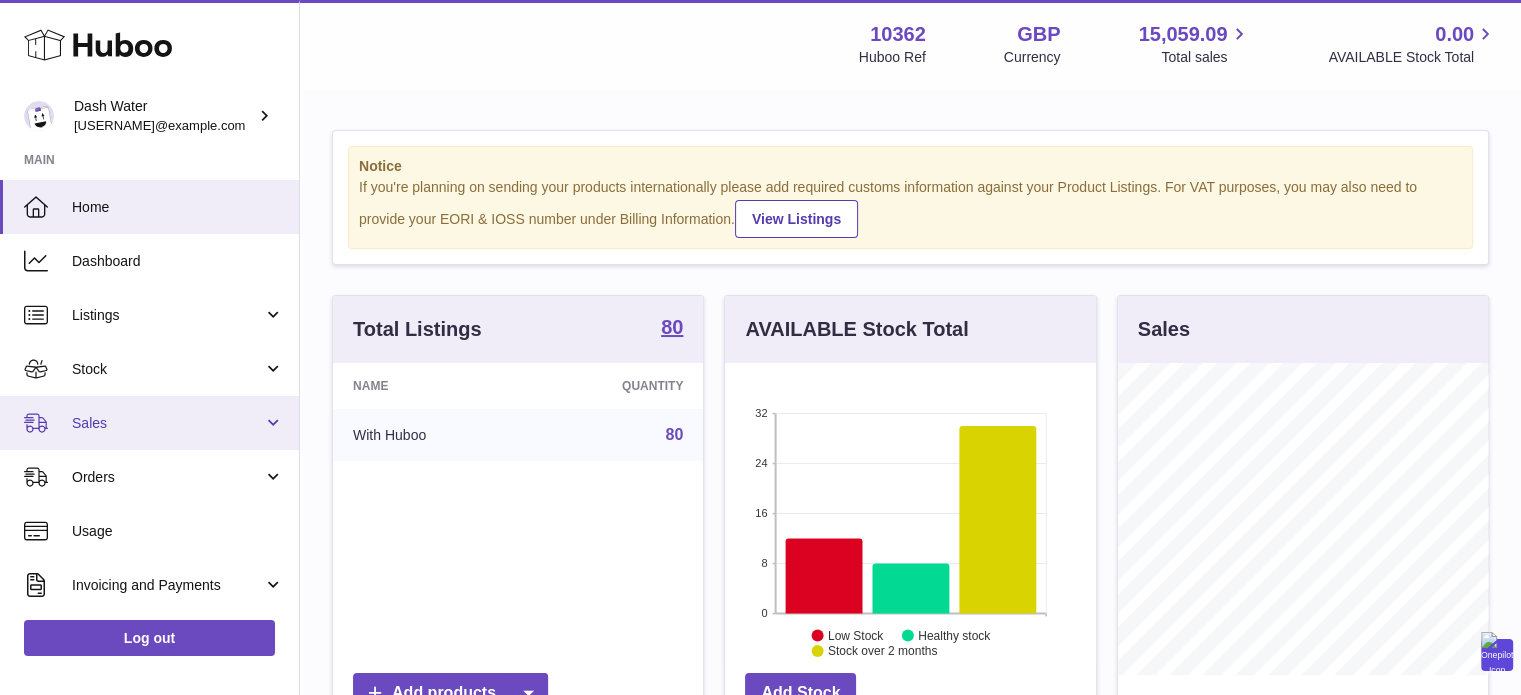 click on "Sales" at bounding box center [167, 423] 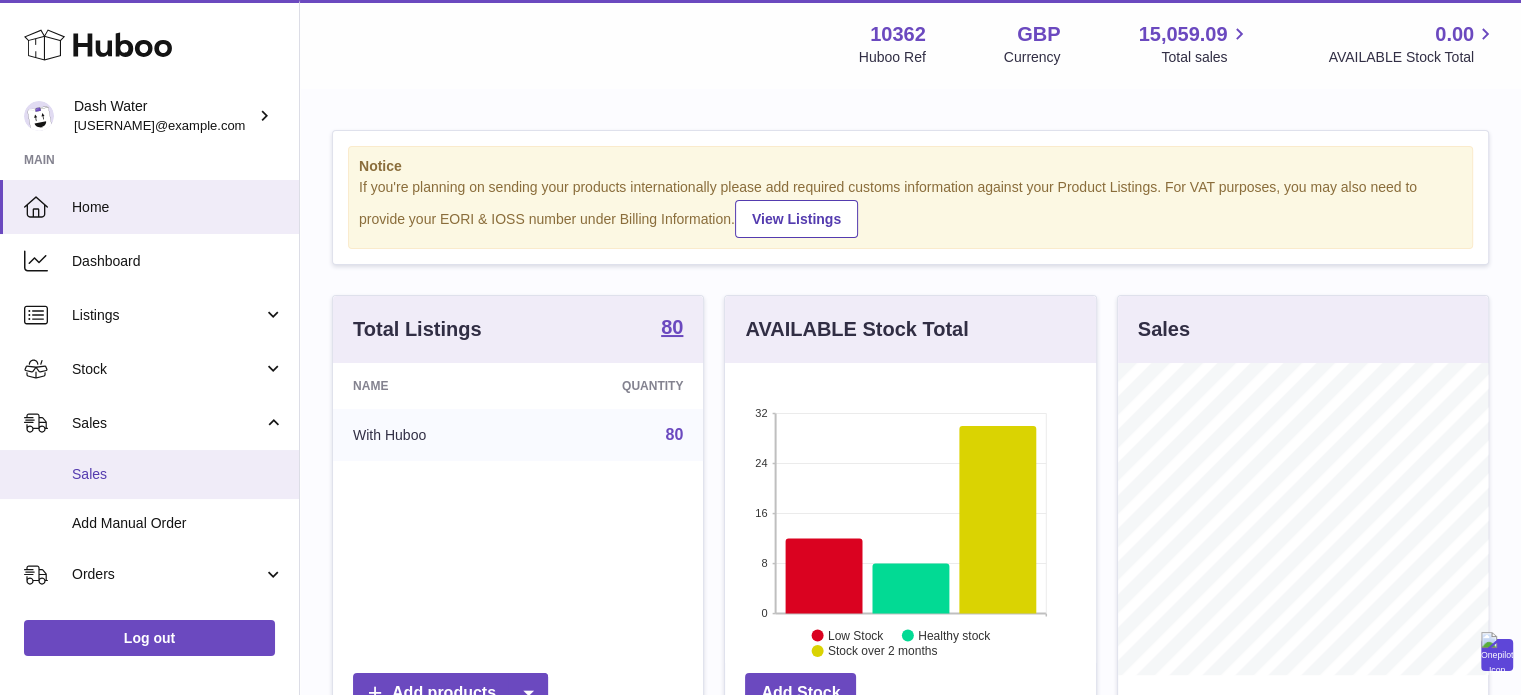 click on "Sales" at bounding box center (178, 474) 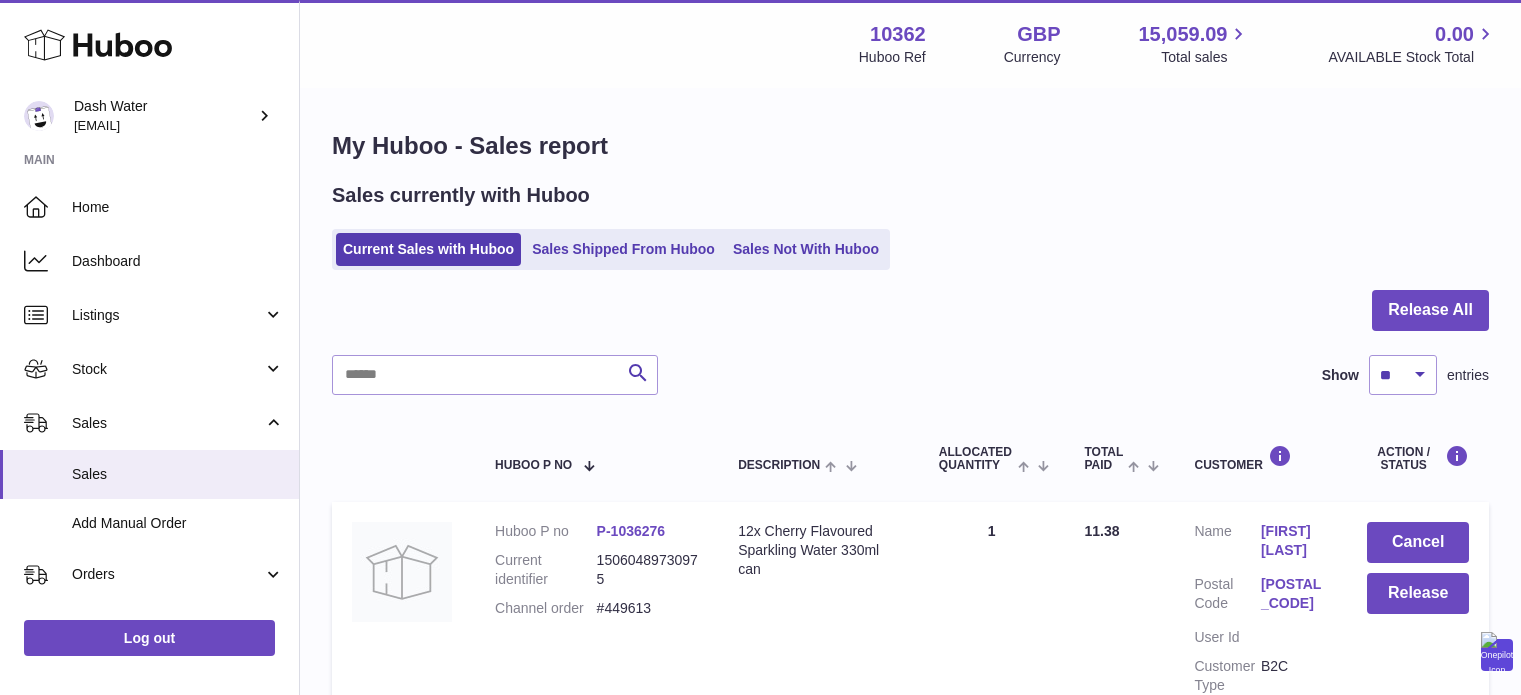 scroll, scrollTop: 0, scrollLeft: 0, axis: both 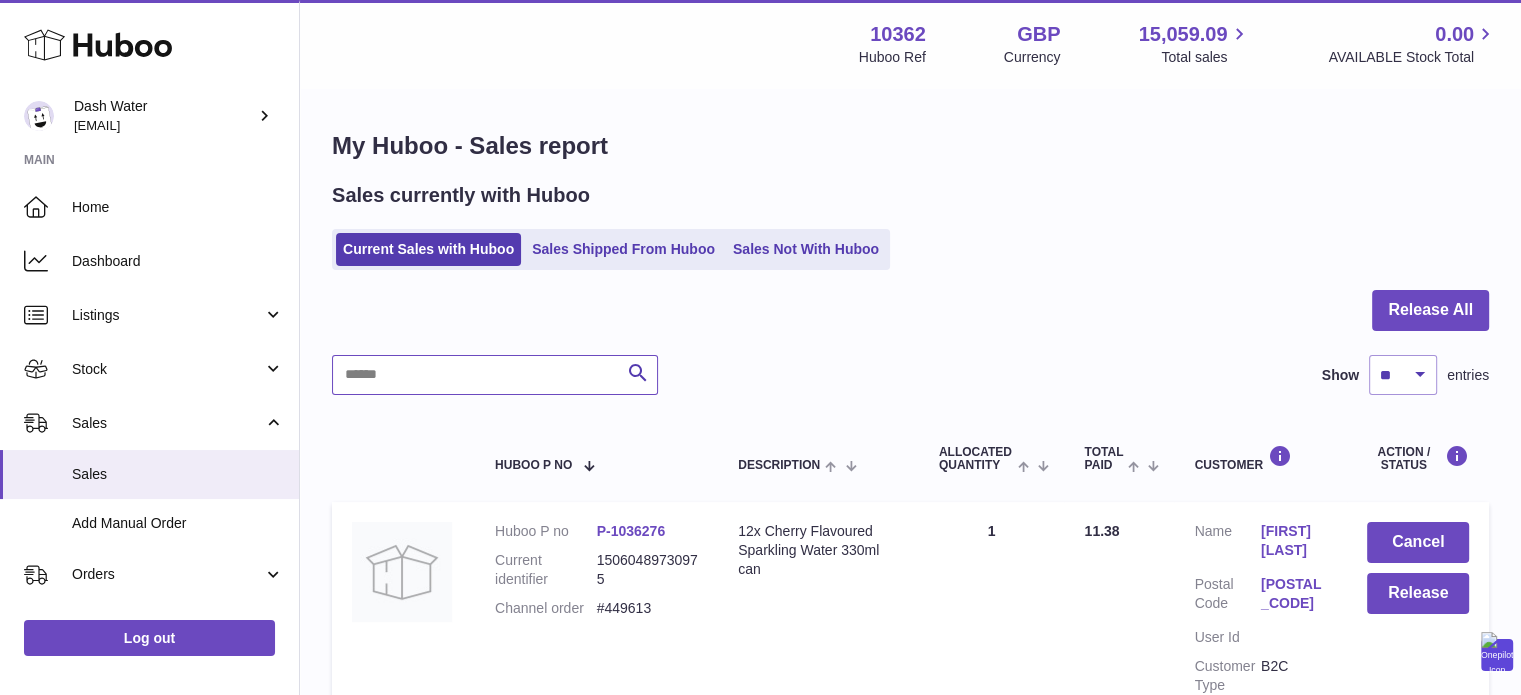 click at bounding box center (495, 375) 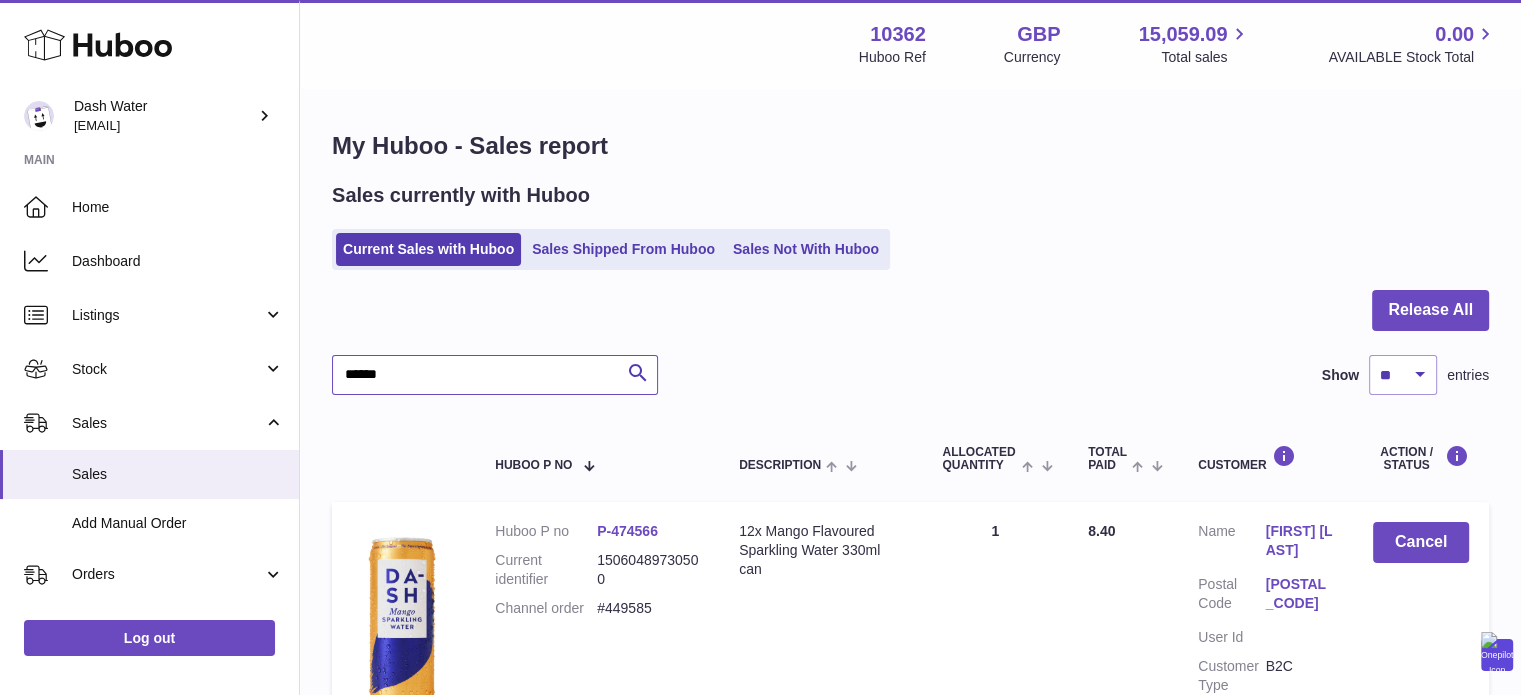 type on "******" 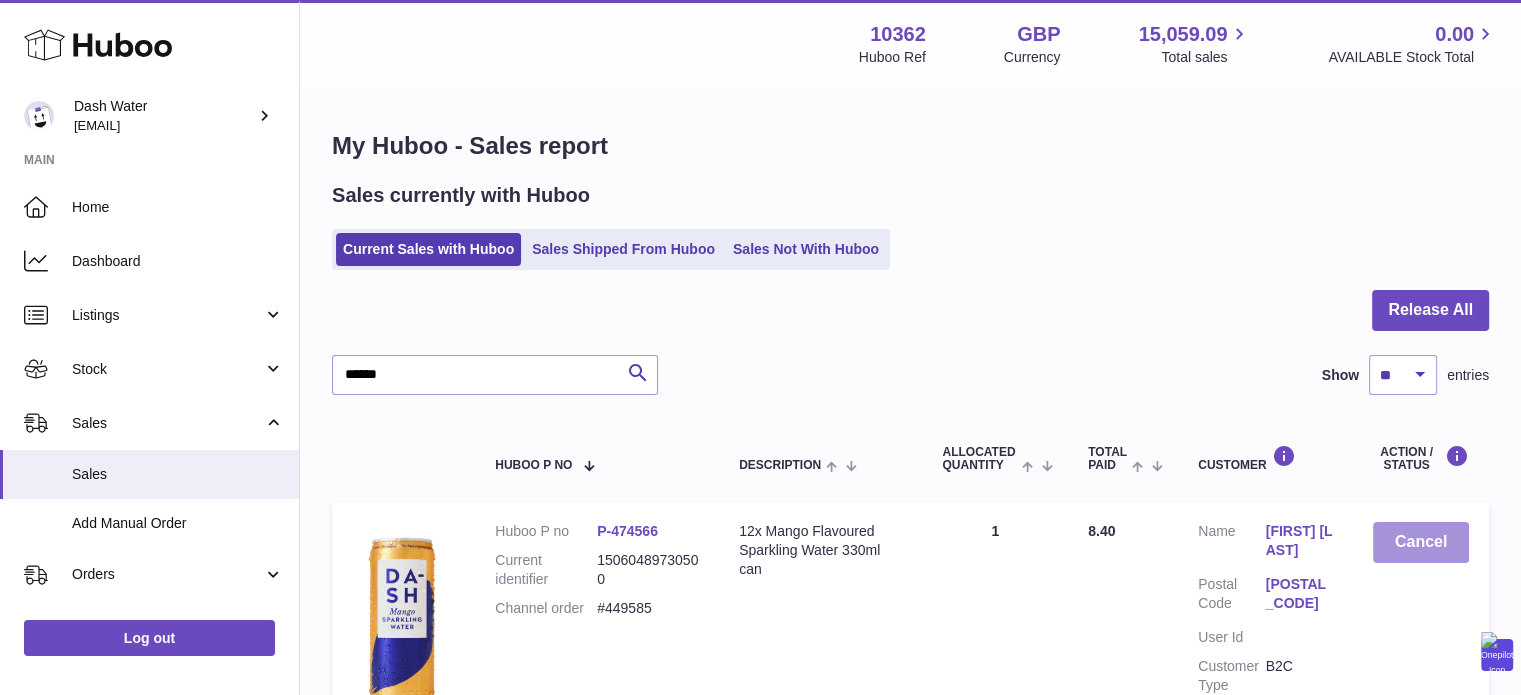 click on "Cancel" at bounding box center [1421, 542] 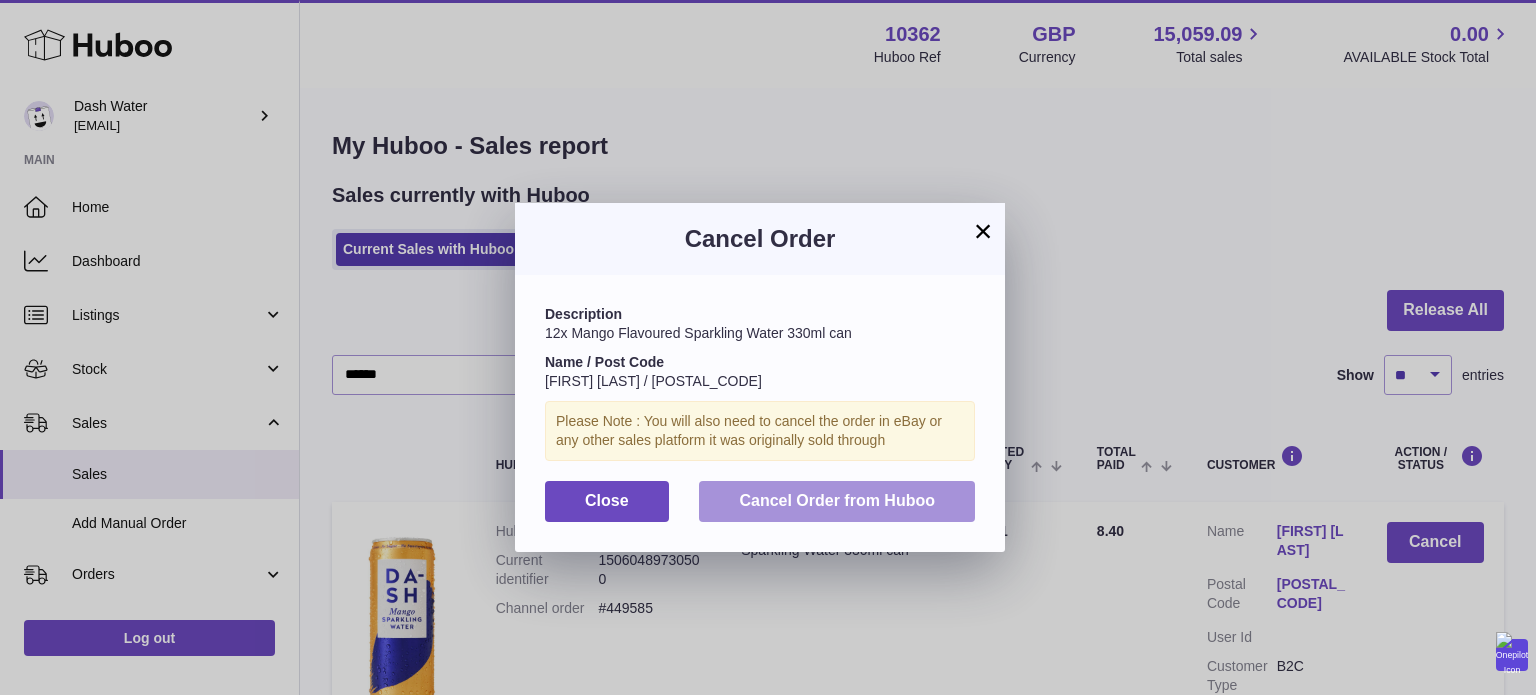 click on "Cancel Order from Huboo" at bounding box center [837, 500] 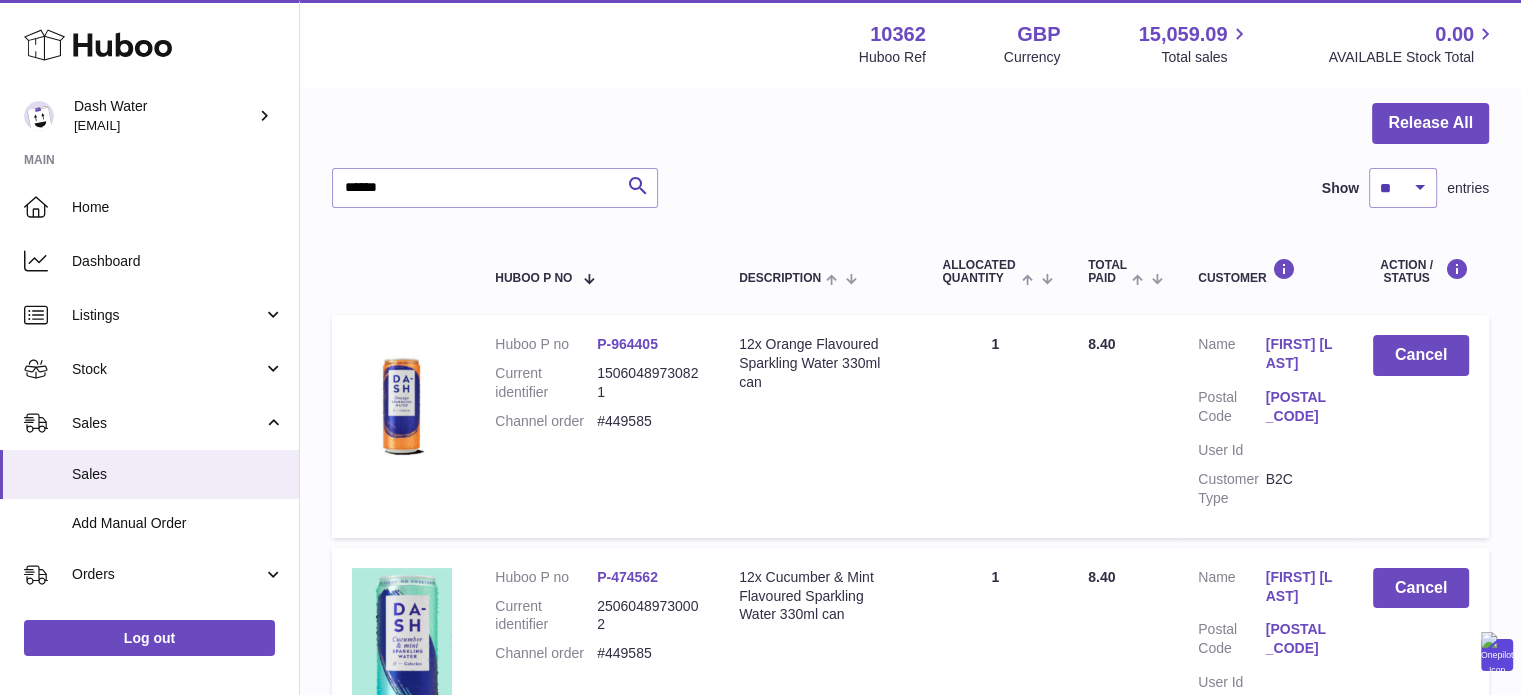 scroll, scrollTop: 205, scrollLeft: 0, axis: vertical 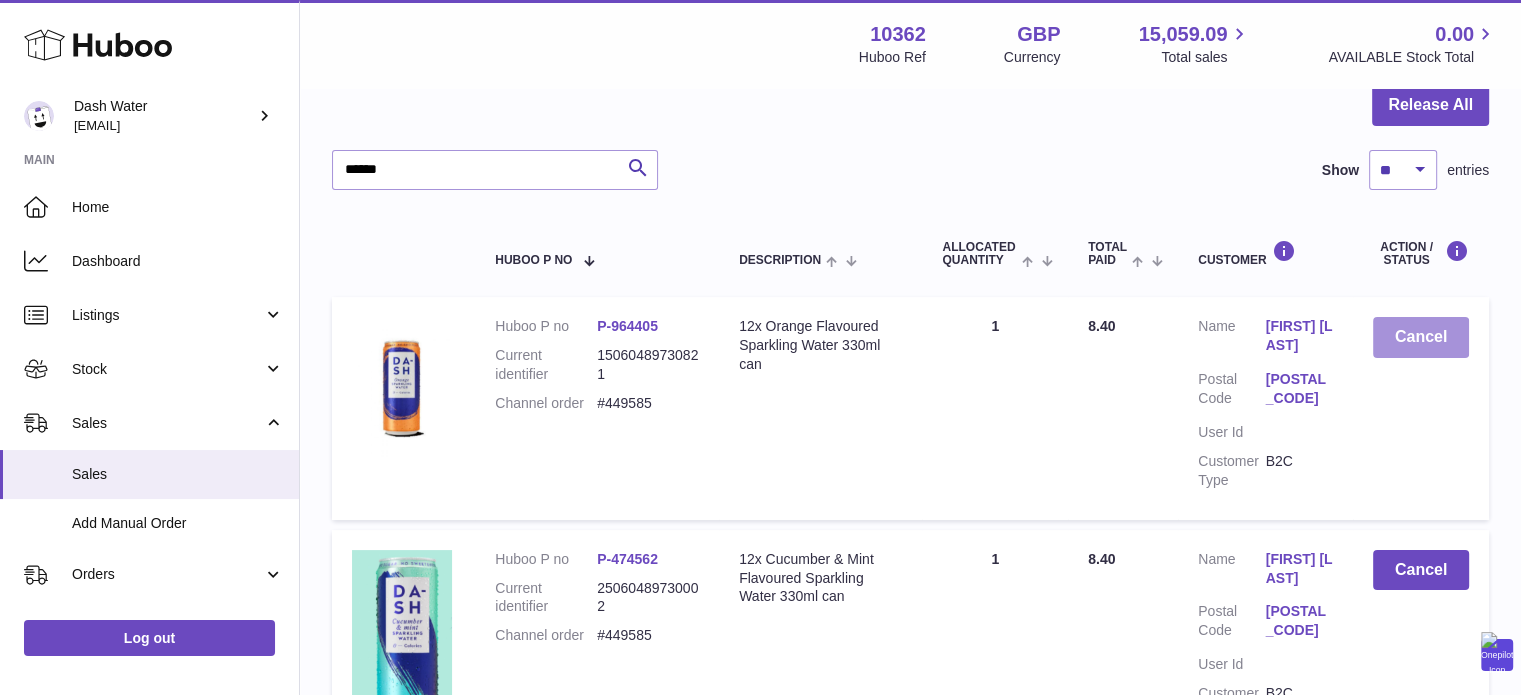 click on "Cancel" at bounding box center (1421, 337) 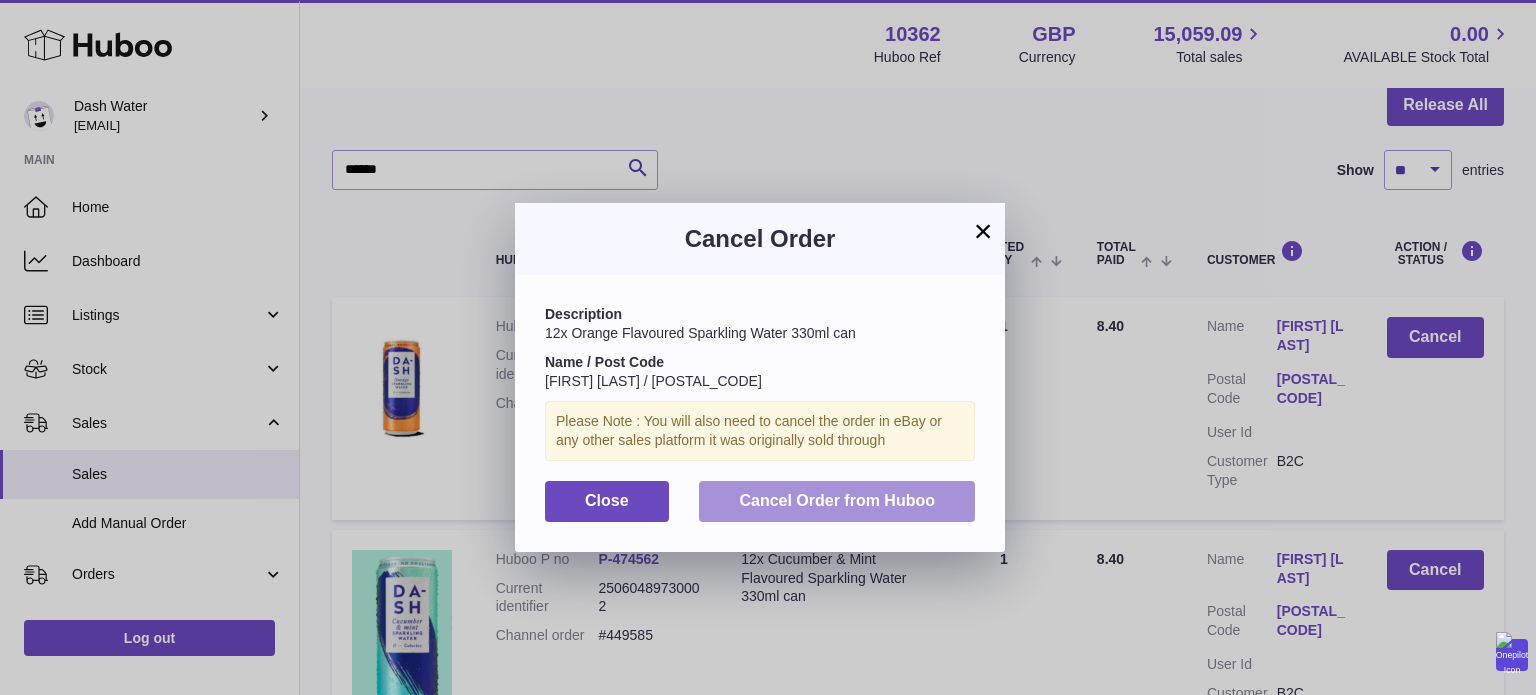 click on "Cancel Order from Huboo" at bounding box center [837, 501] 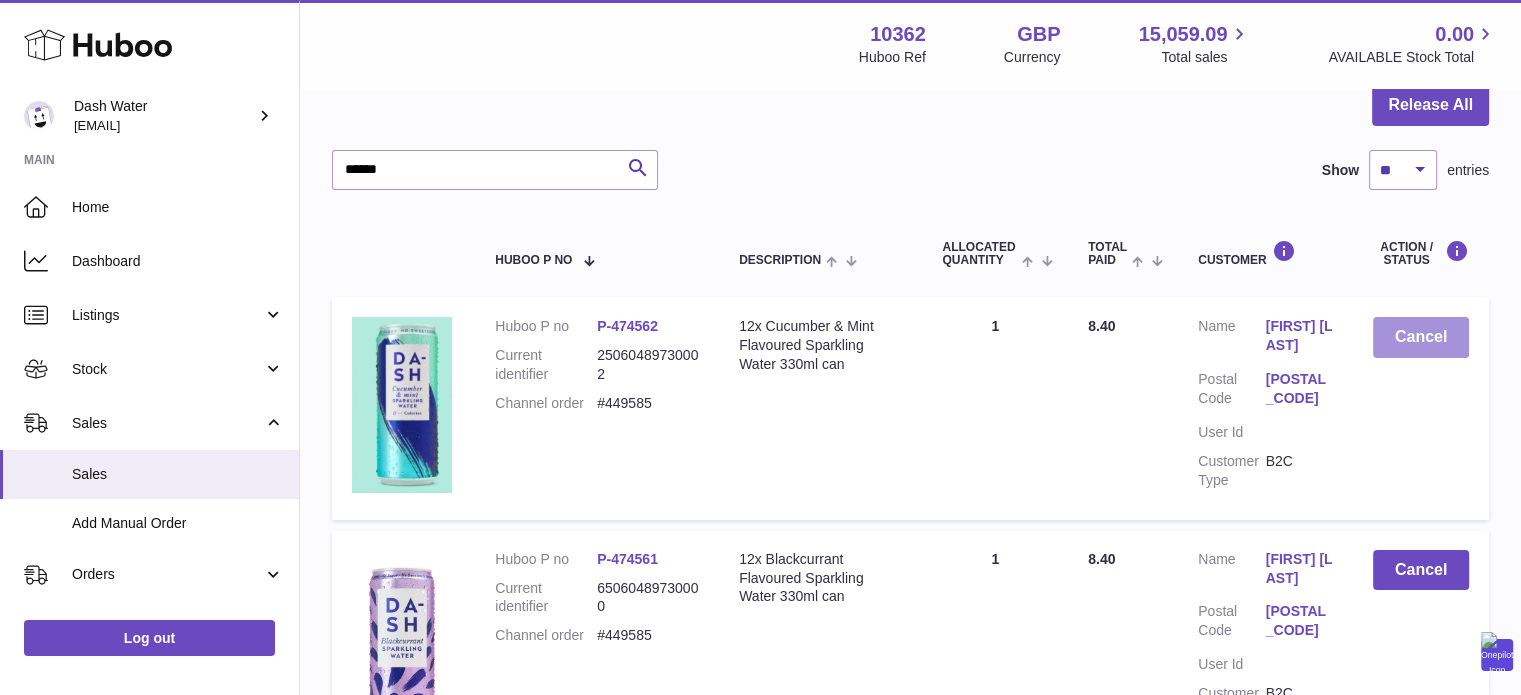 click on "Cancel" at bounding box center (1421, 337) 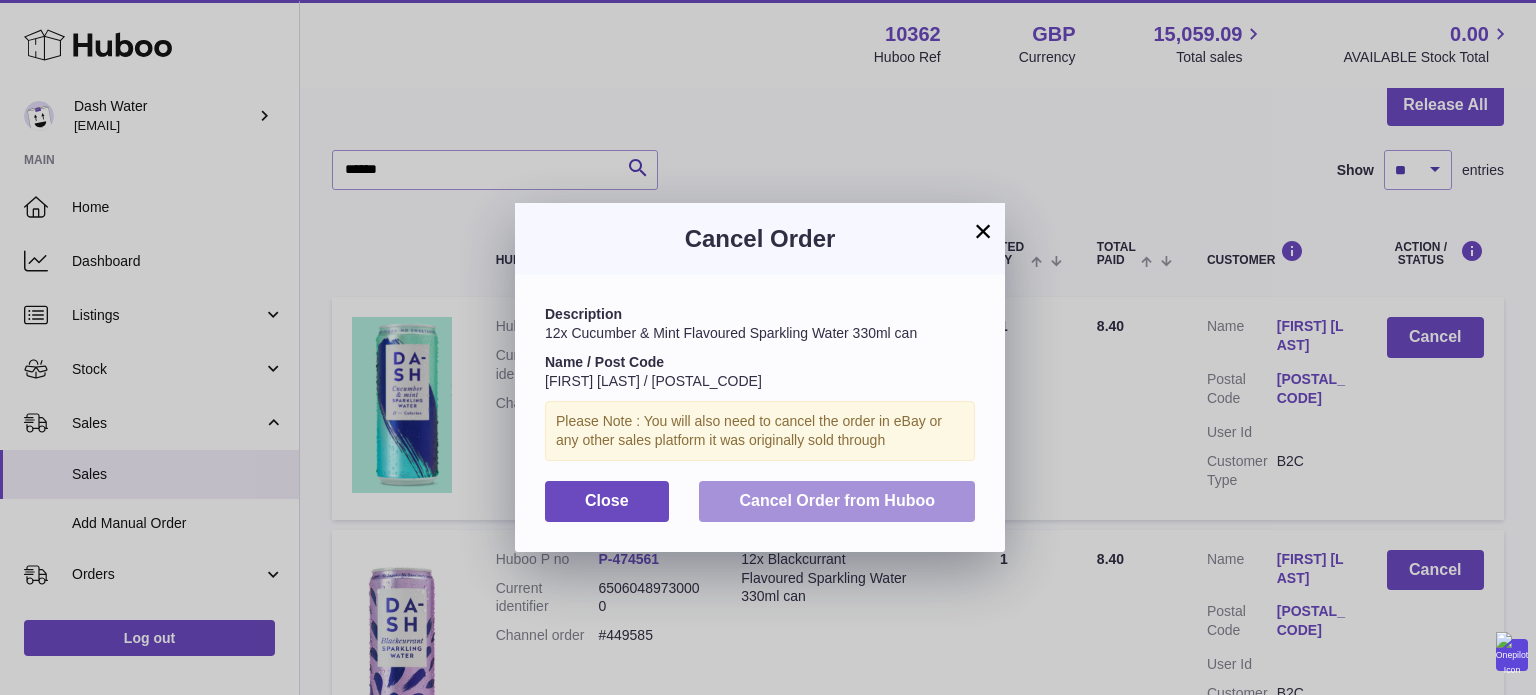 click on "Cancel Order from Huboo" at bounding box center (837, 500) 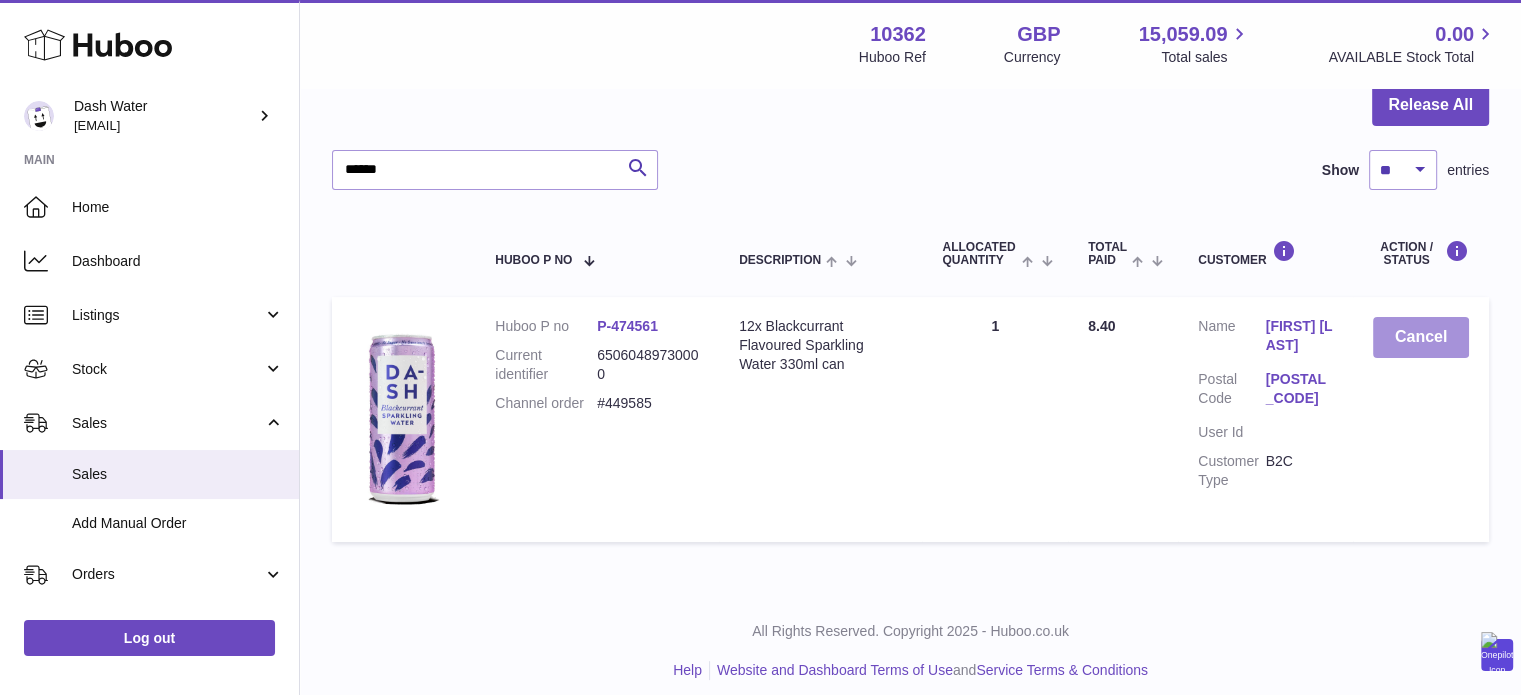 click on "Cancel" at bounding box center [1421, 337] 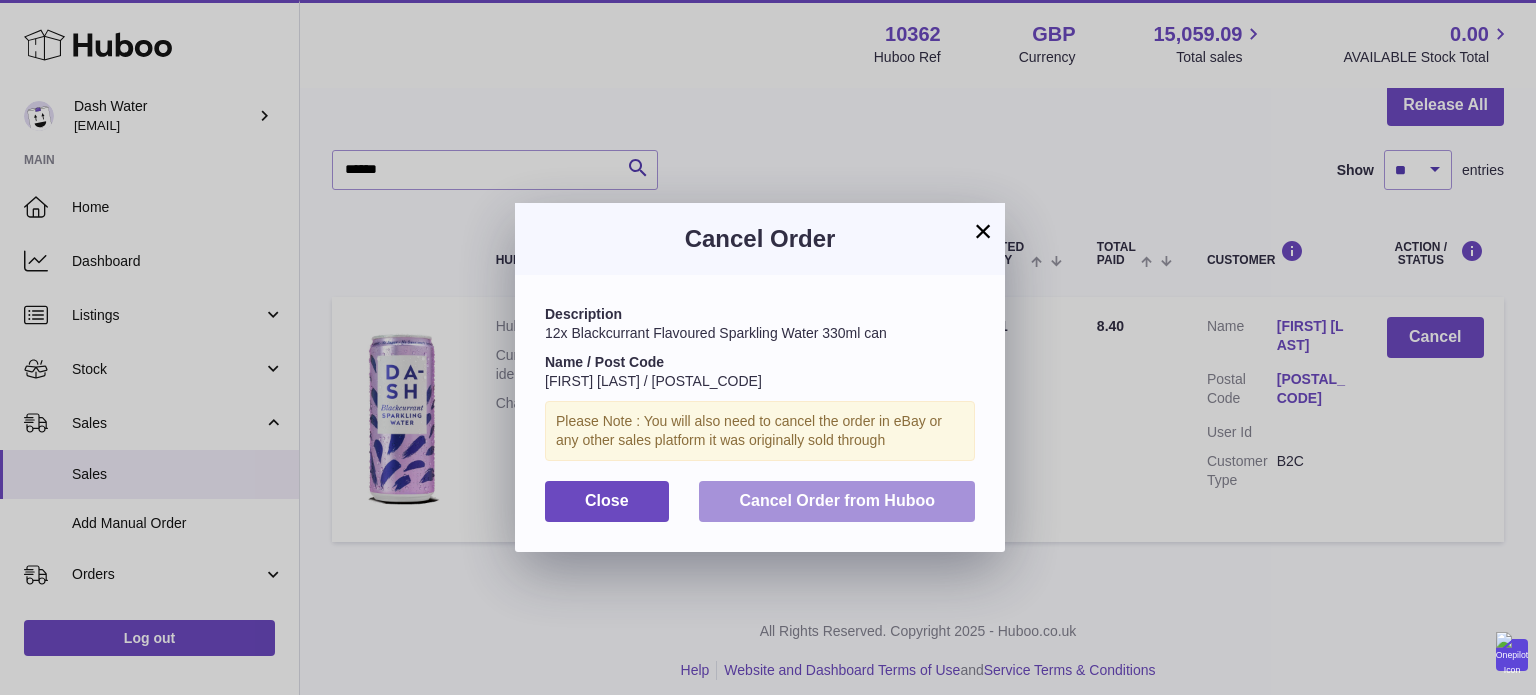 click on "Cancel Order from Huboo" at bounding box center [837, 500] 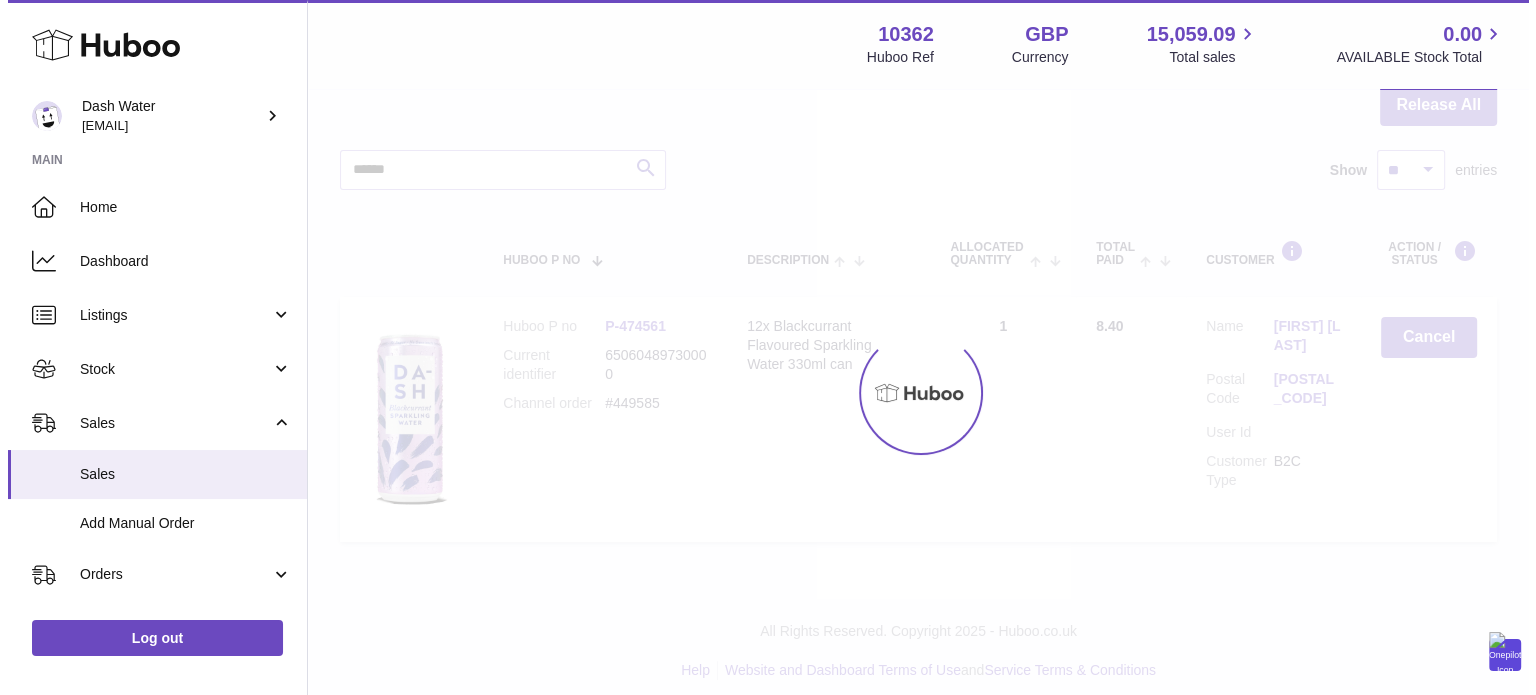 scroll, scrollTop: 0, scrollLeft: 0, axis: both 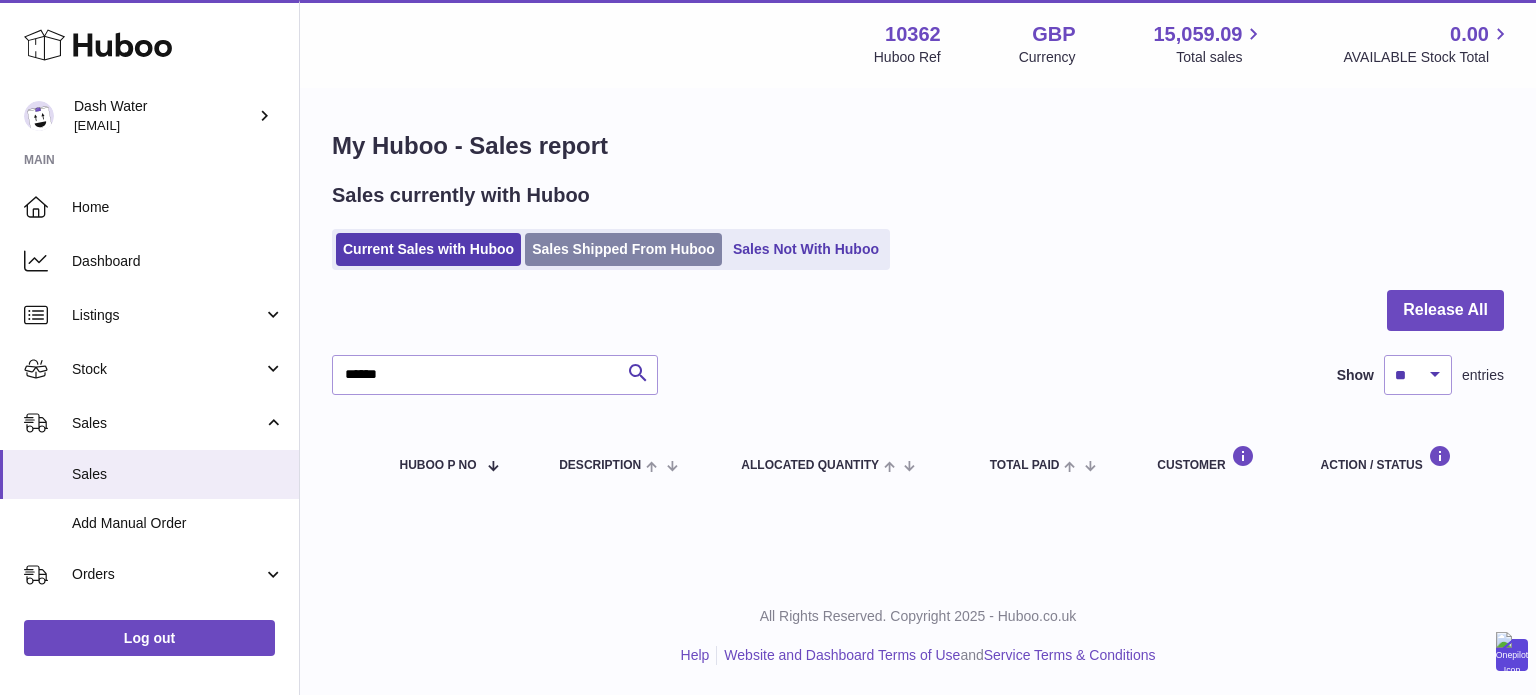 click on "Sales Shipped From Huboo" at bounding box center (623, 249) 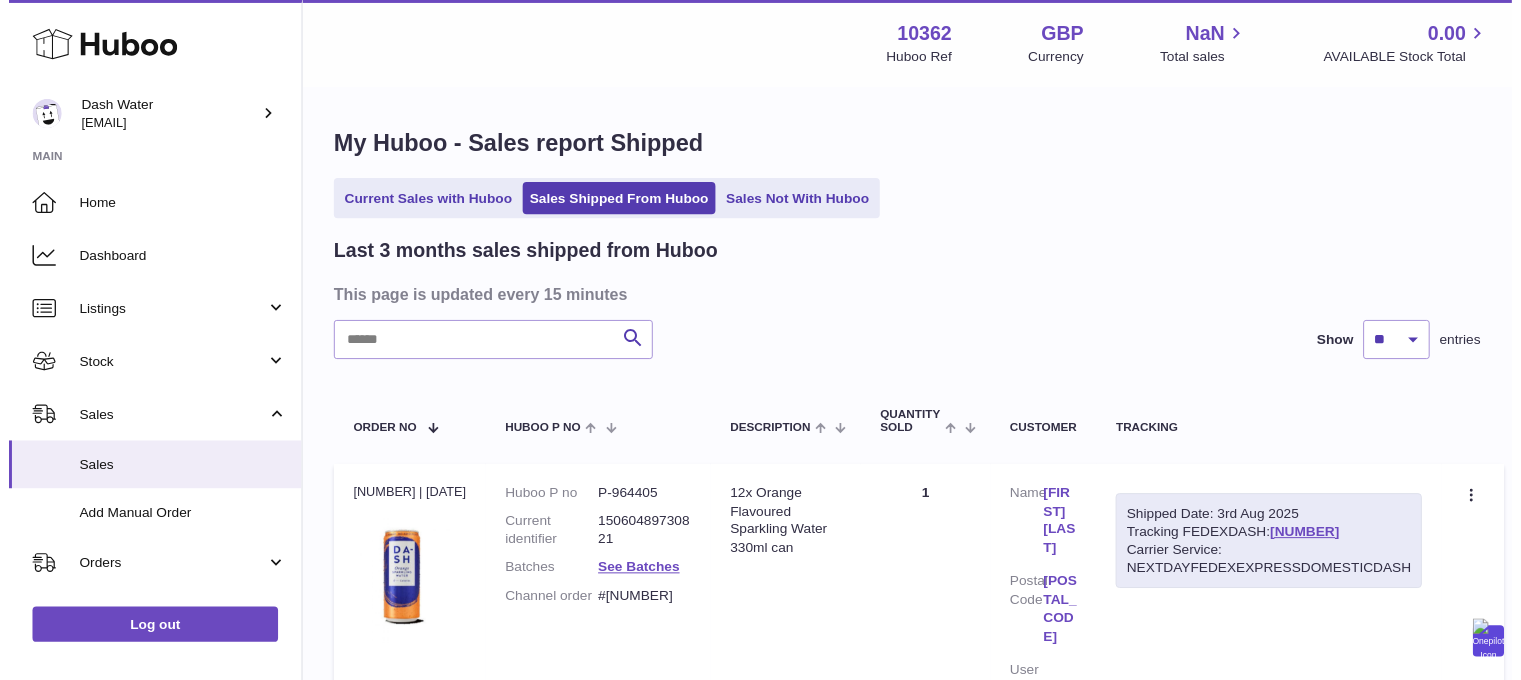 scroll, scrollTop: 0, scrollLeft: 0, axis: both 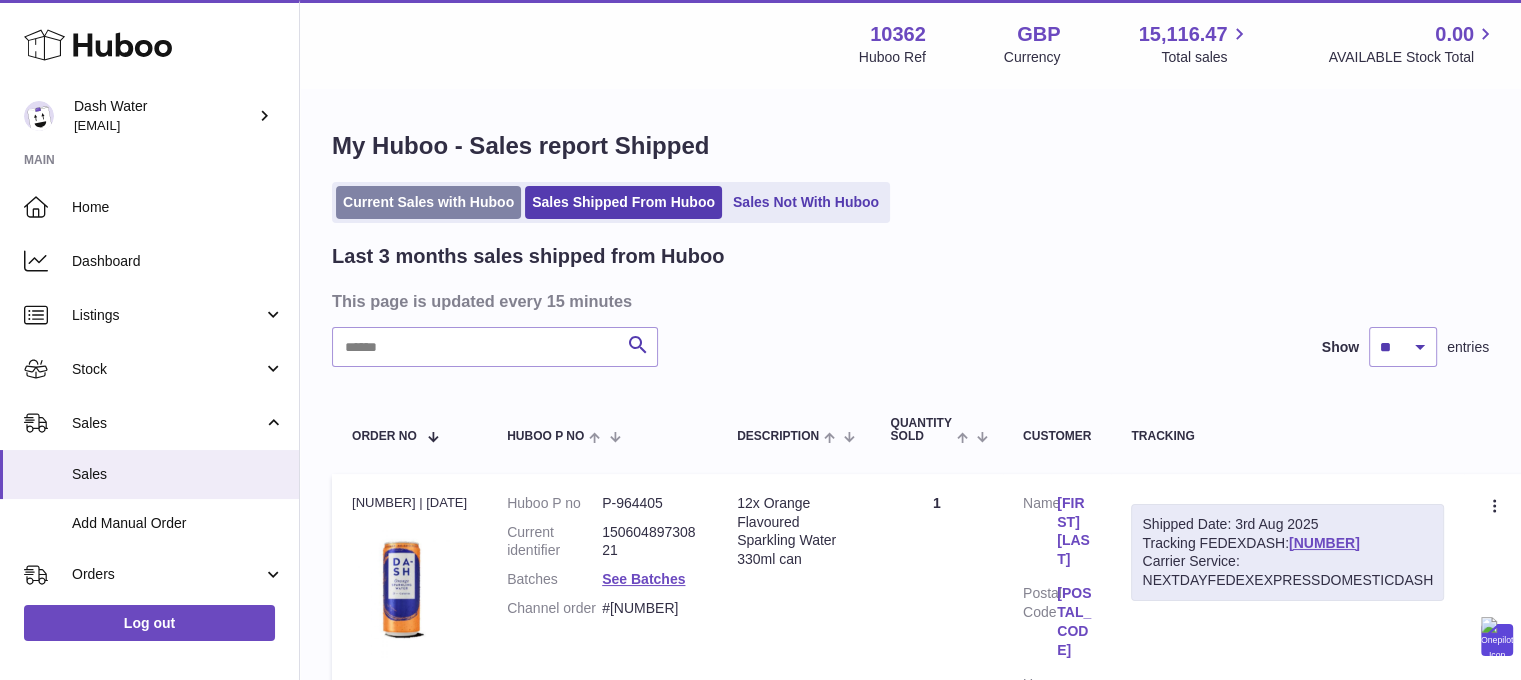 click on "Current Sales with Huboo" at bounding box center [428, 202] 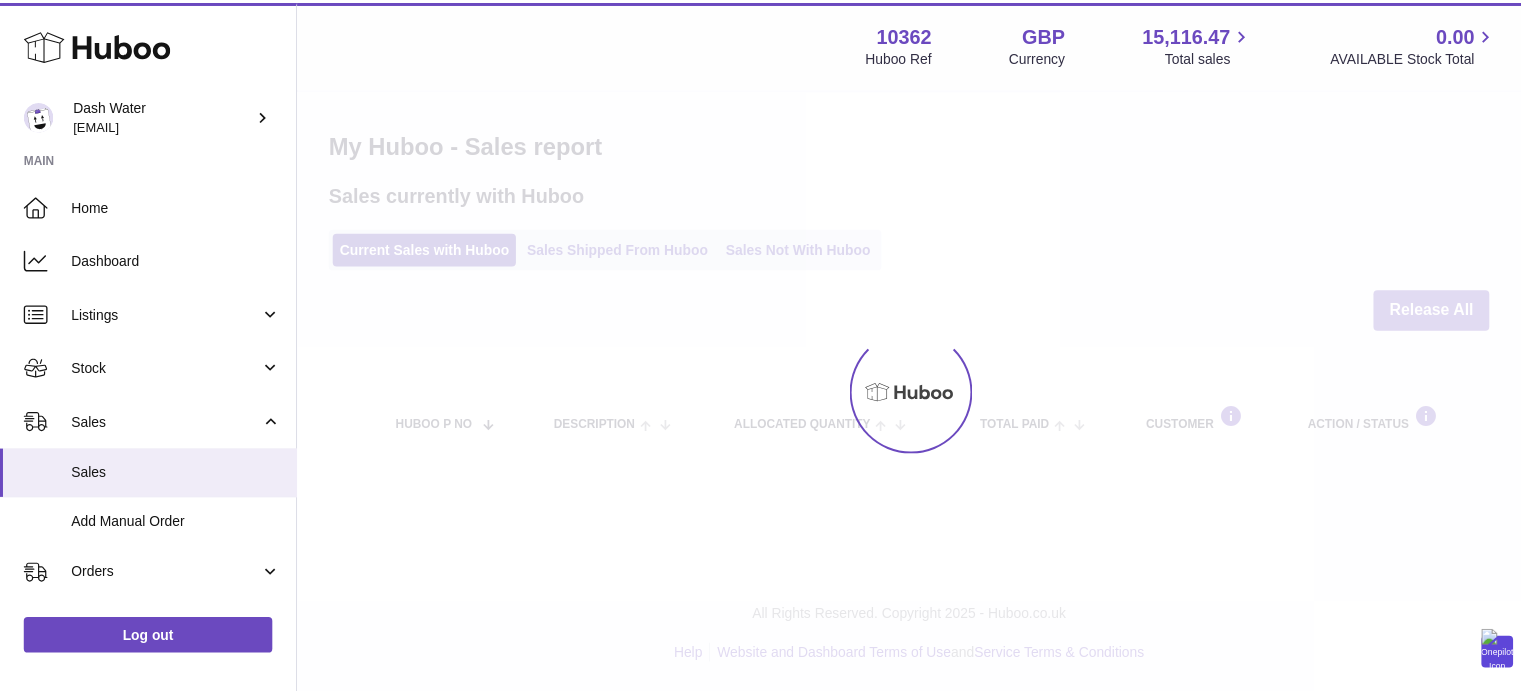 scroll, scrollTop: 0, scrollLeft: 0, axis: both 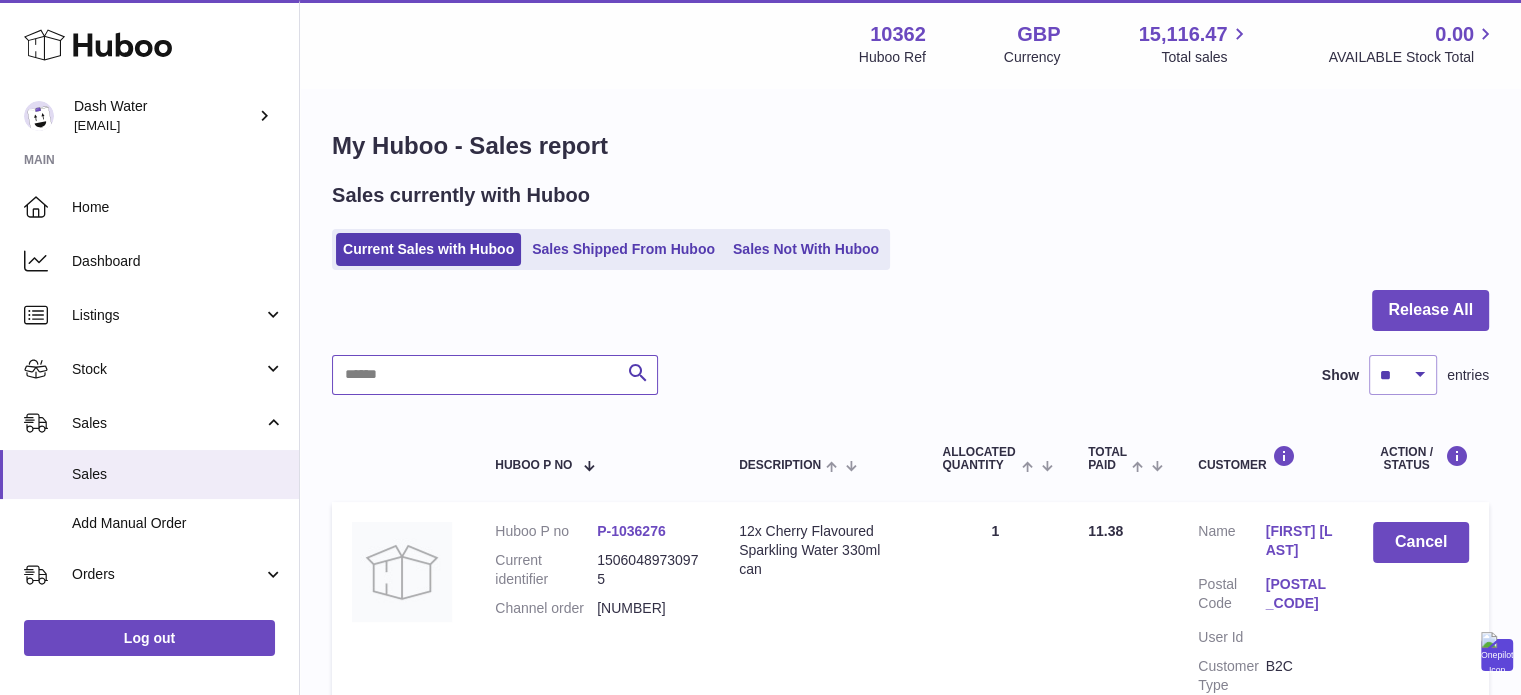 click at bounding box center [495, 375] 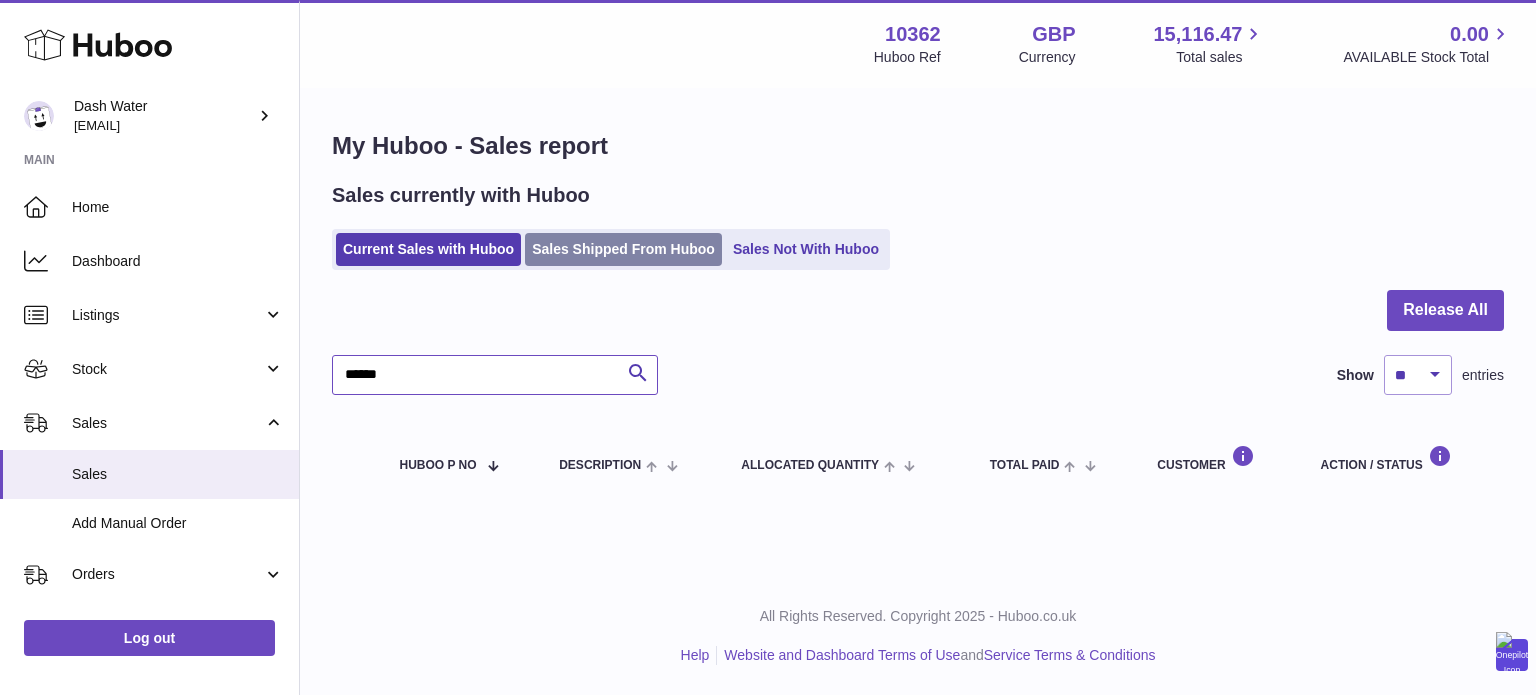 type on "******" 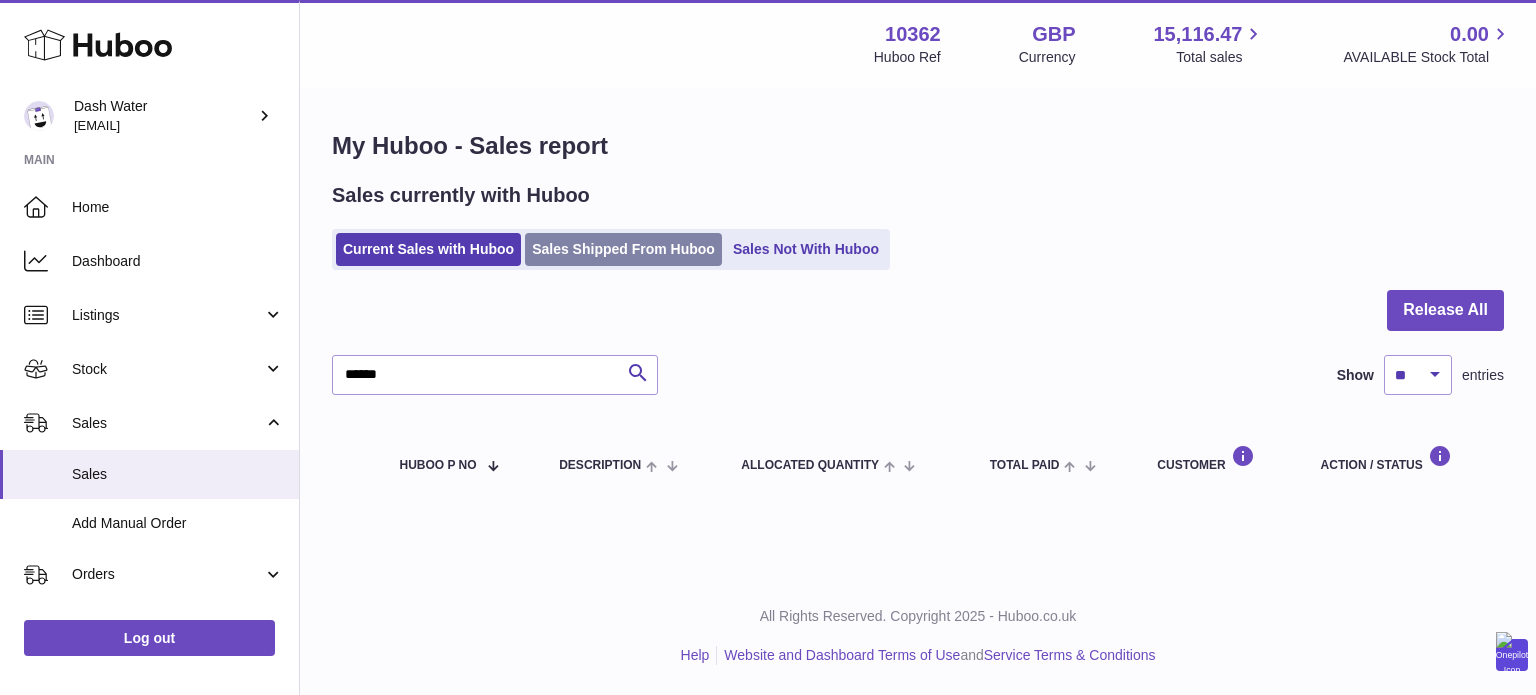 click on "Sales Shipped From Huboo" at bounding box center [623, 249] 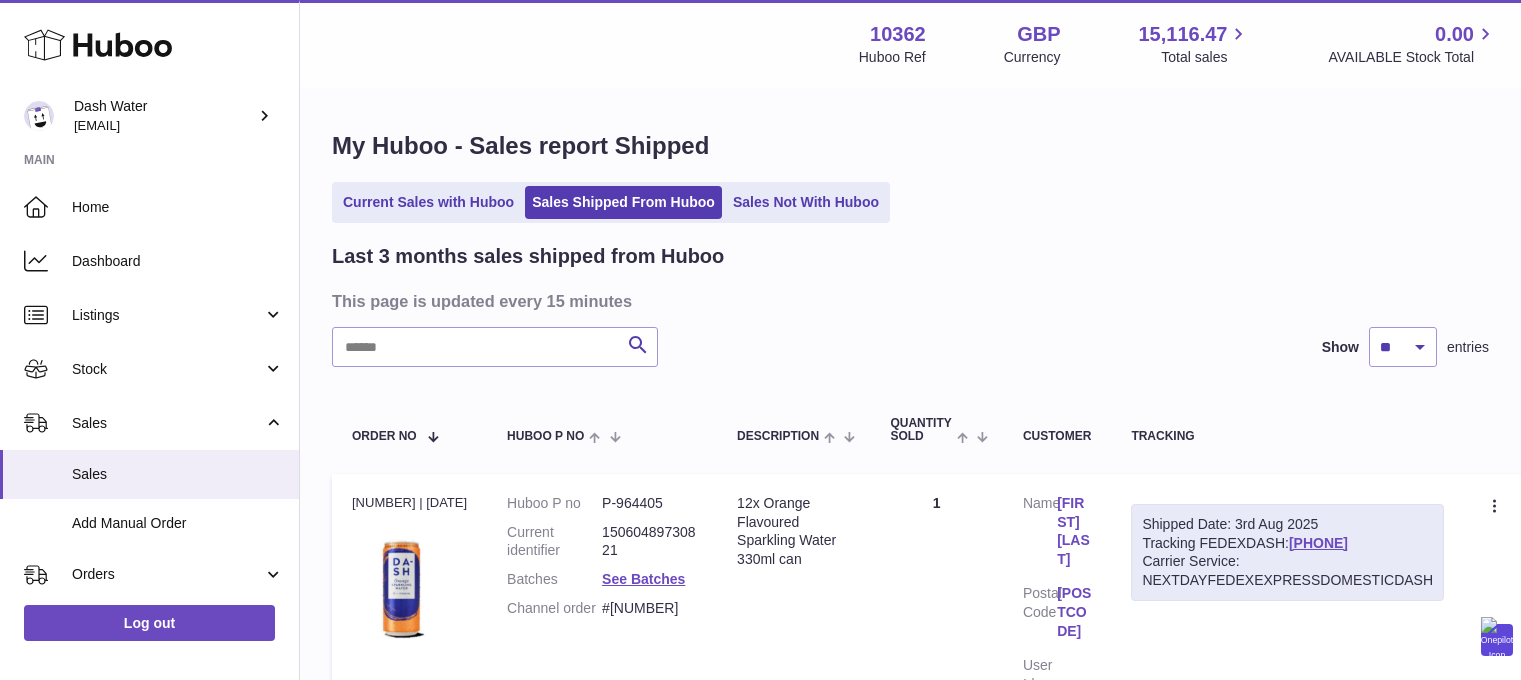 scroll, scrollTop: 0, scrollLeft: 0, axis: both 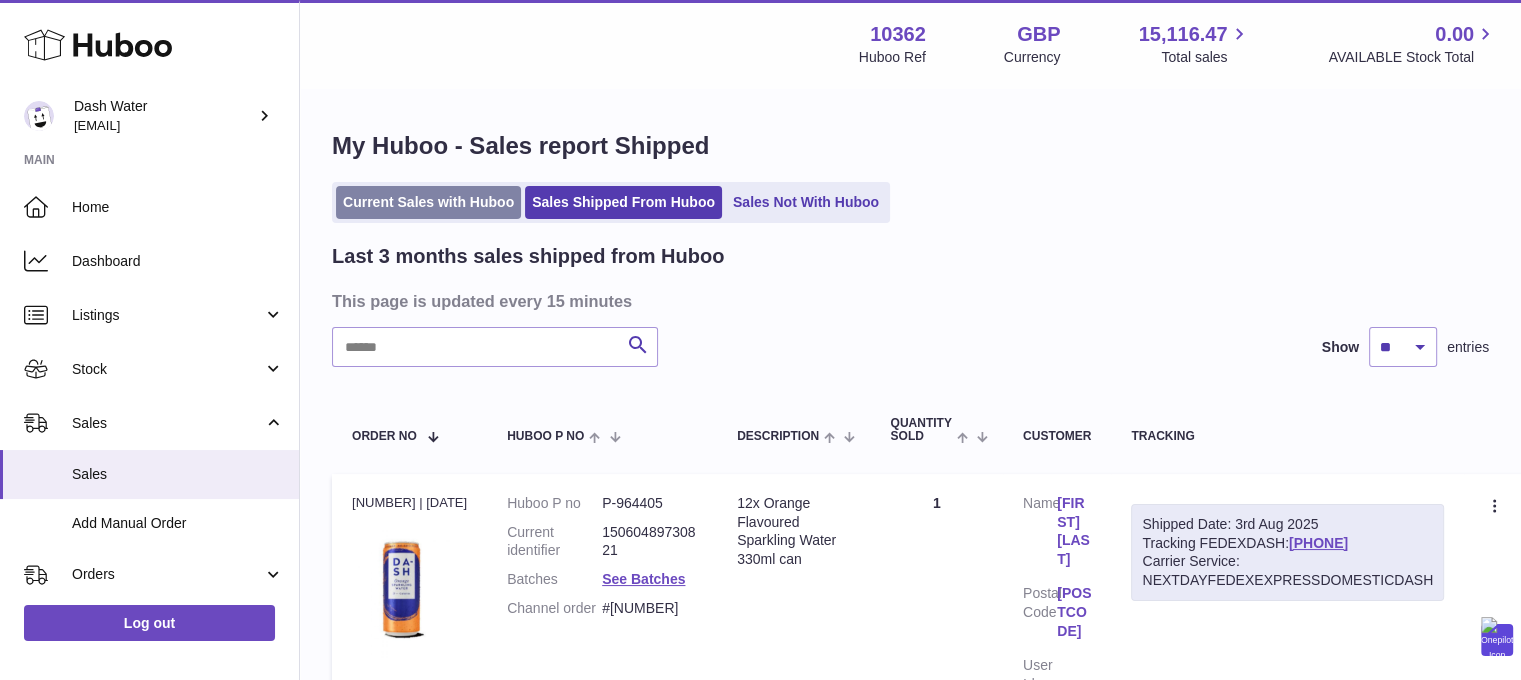 click on "Current Sales with Huboo" at bounding box center [428, 202] 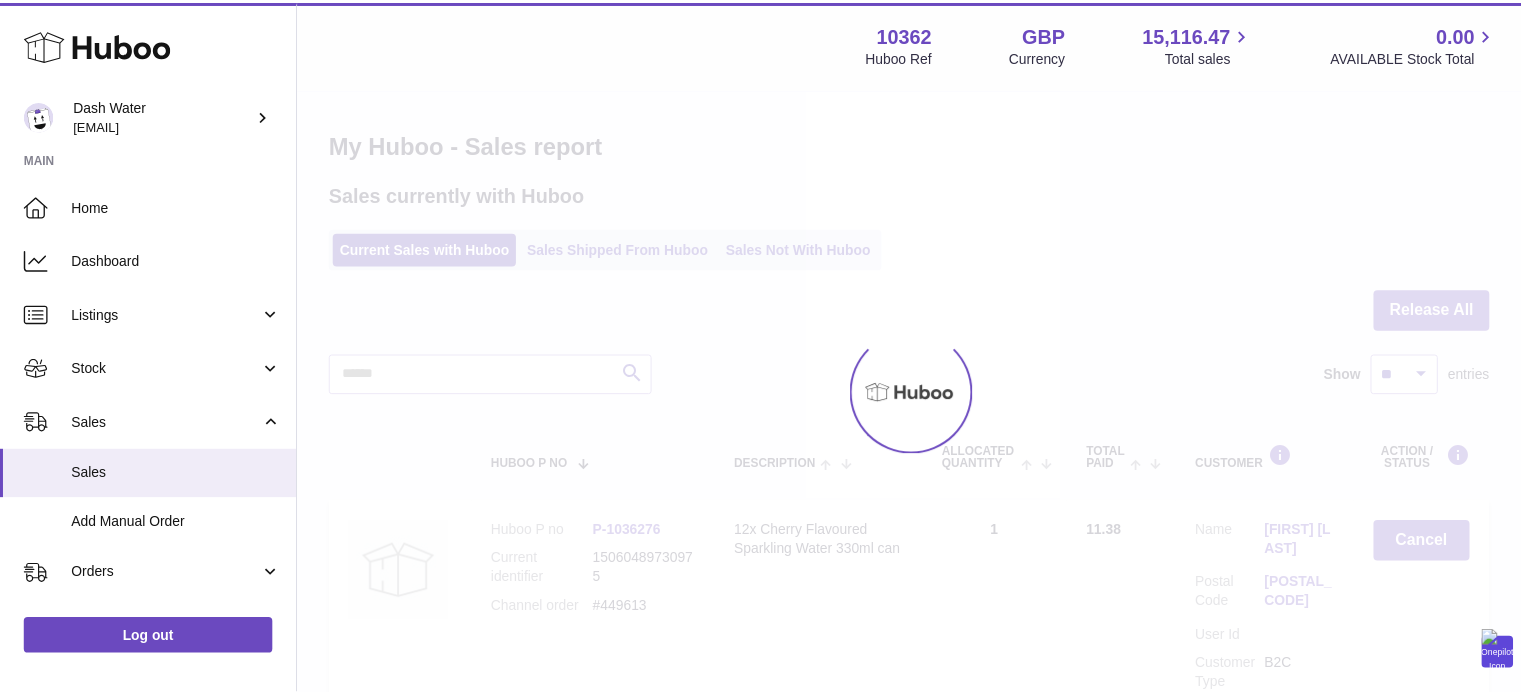 scroll, scrollTop: 0, scrollLeft: 0, axis: both 